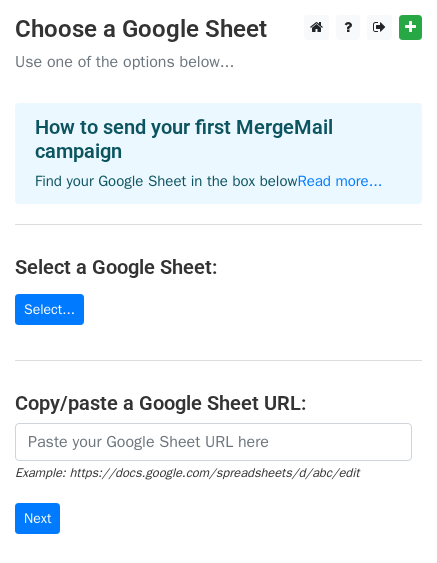 scroll, scrollTop: 0, scrollLeft: 0, axis: both 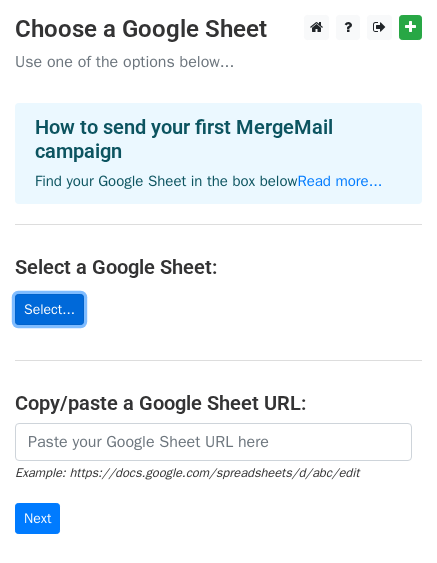 click on "Select..." at bounding box center (49, 309) 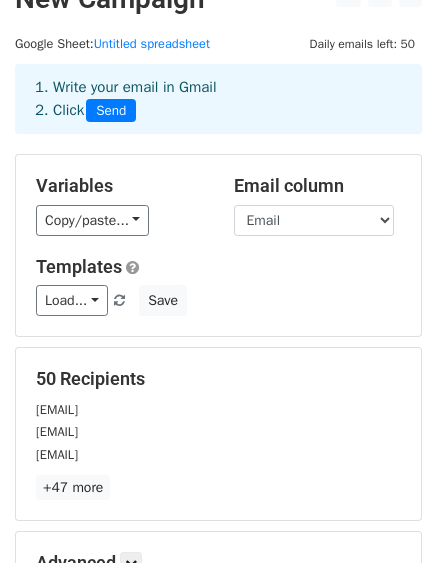 scroll, scrollTop: 0, scrollLeft: 0, axis: both 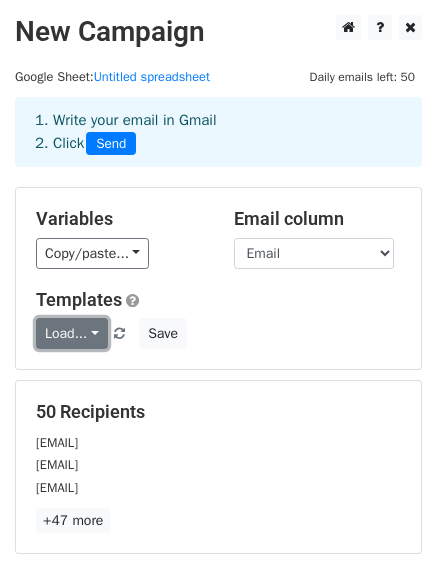 drag, startPoint x: 136, startPoint y: 297, endPoint x: 90, endPoint y: 332, distance: 57.801384 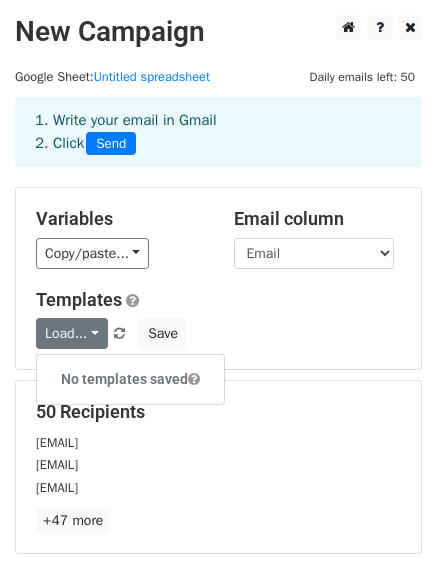 click on "Templates" at bounding box center [218, 300] 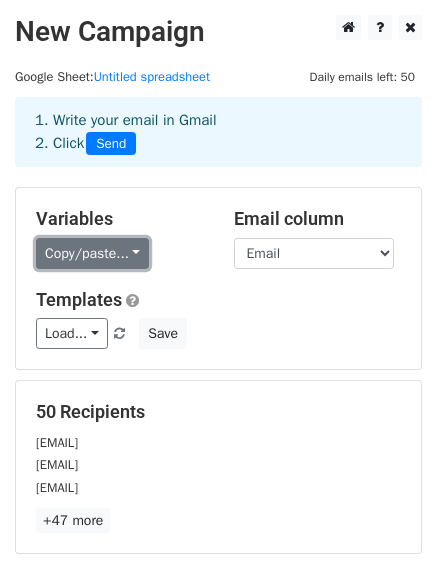 click on "Copy/paste..." at bounding box center (92, 253) 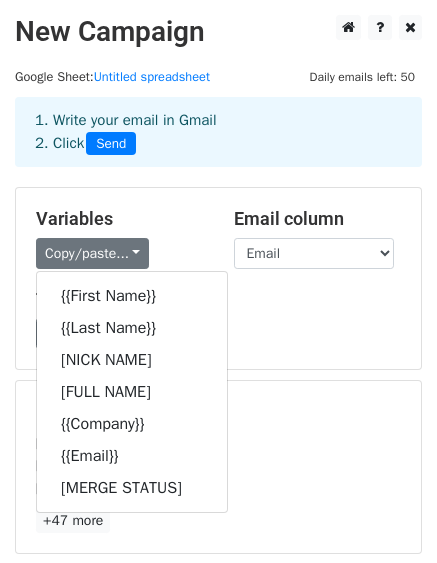 click on "Variables" at bounding box center (120, 219) 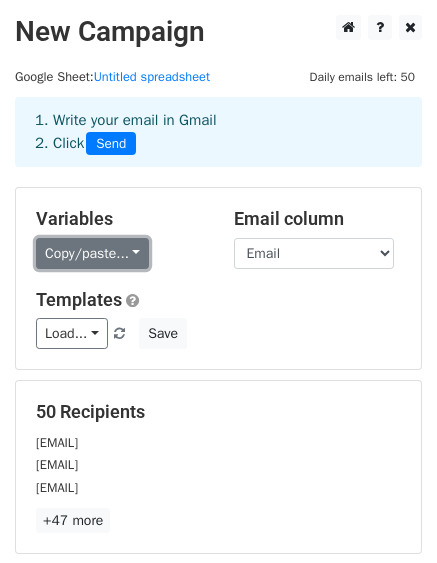 click on "Copy/paste..." at bounding box center [92, 253] 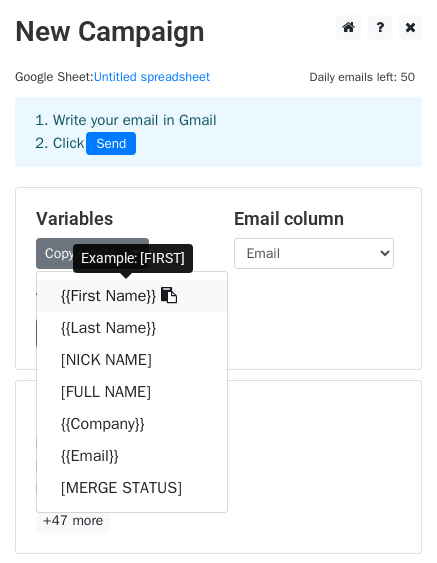 click on "{{First Name}}" at bounding box center (132, 296) 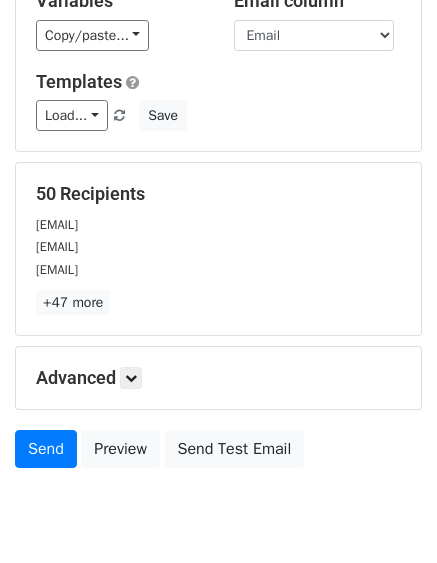 scroll, scrollTop: 293, scrollLeft: 0, axis: vertical 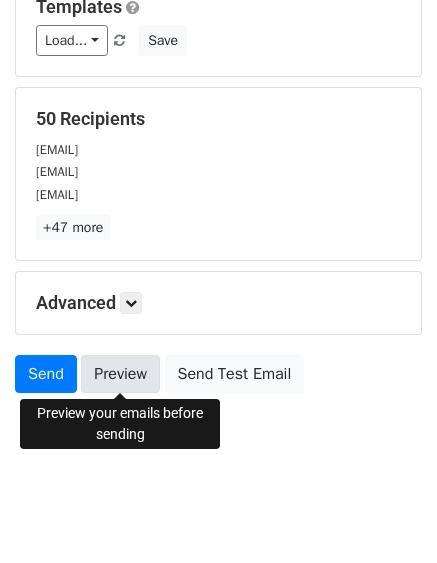 click on "Preview" at bounding box center (120, 374) 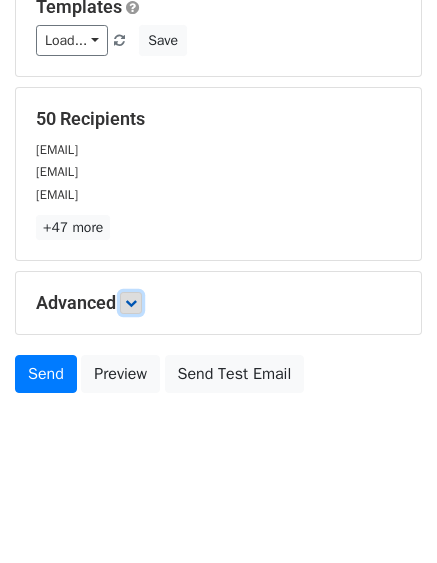 click at bounding box center (131, 303) 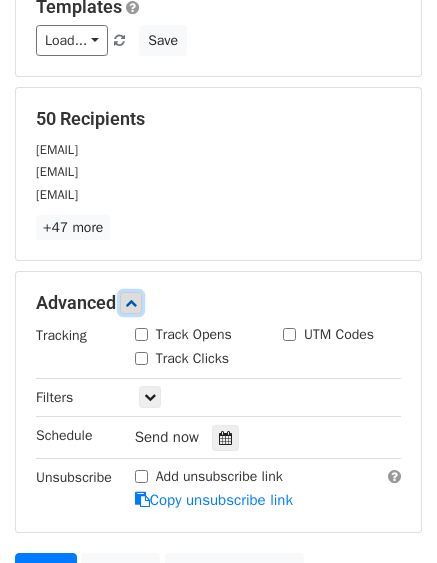 click at bounding box center [131, 303] 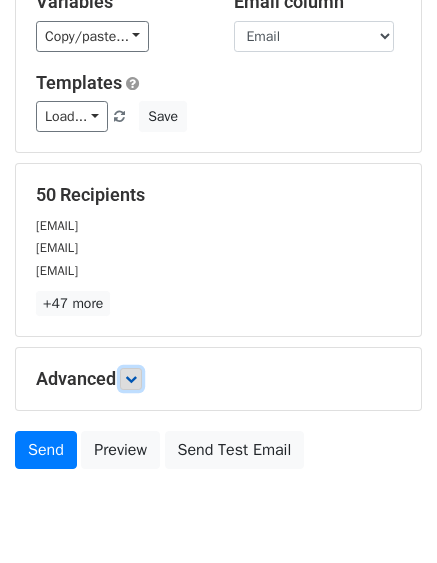 scroll, scrollTop: 93, scrollLeft: 0, axis: vertical 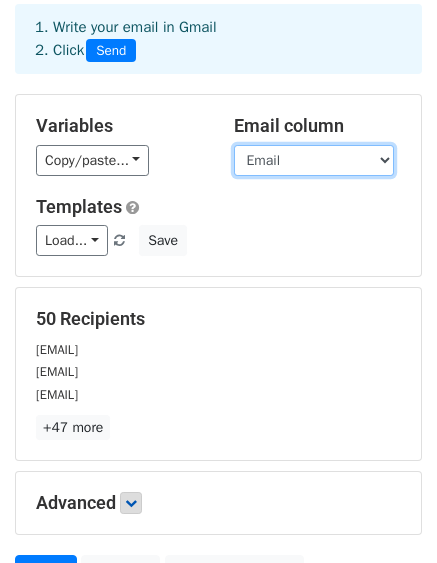 click on "First Name
Last Name
Nick Name
Full Name
Company
Email
Merge Status" at bounding box center [314, 160] 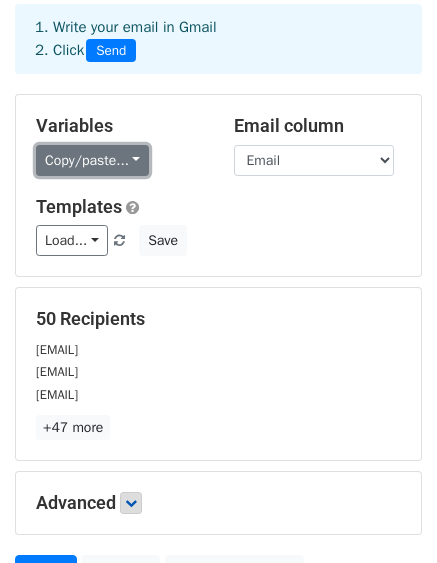 click on "Copy/paste..." at bounding box center [92, 160] 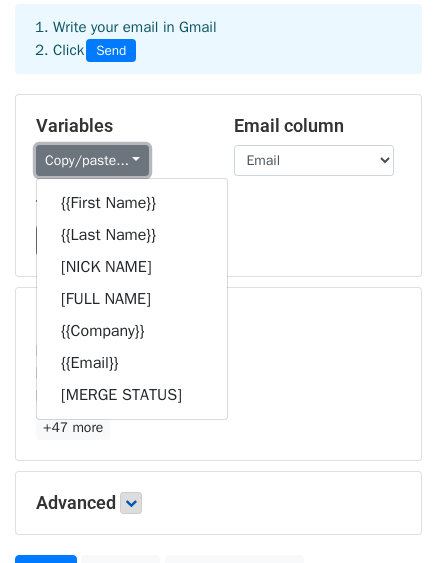 click on "Copy/paste..." at bounding box center [92, 160] 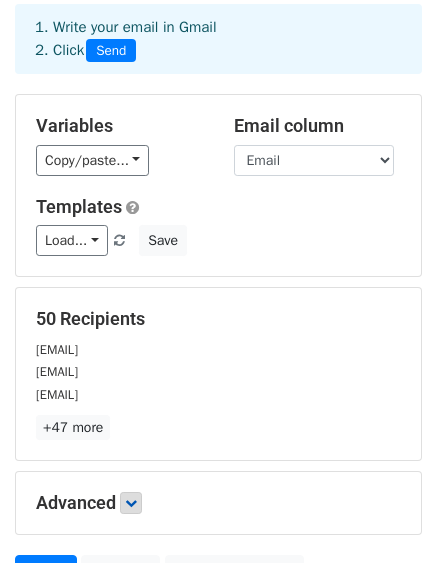 click on "Templates
Load...
No templates saved
Save" at bounding box center (218, 226) 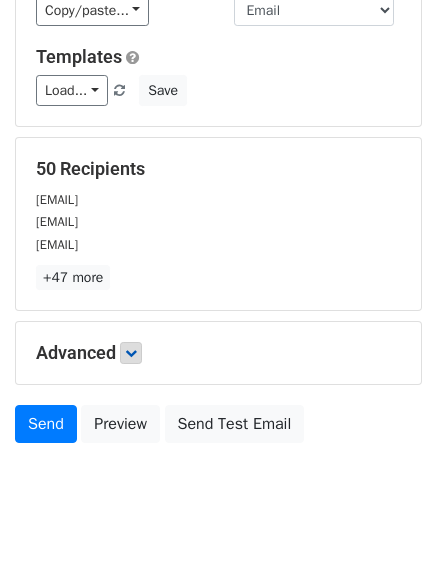 scroll, scrollTop: 293, scrollLeft: 0, axis: vertical 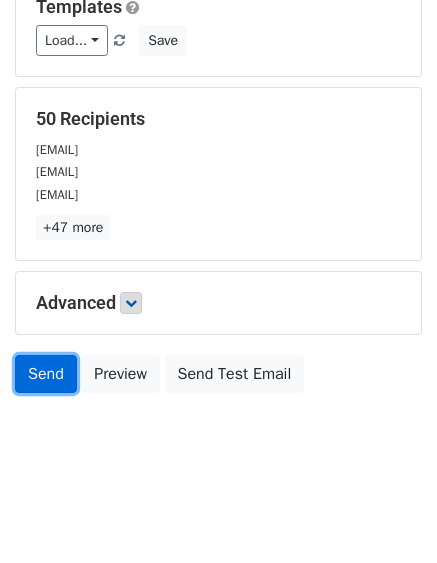 click on "Send" at bounding box center (46, 374) 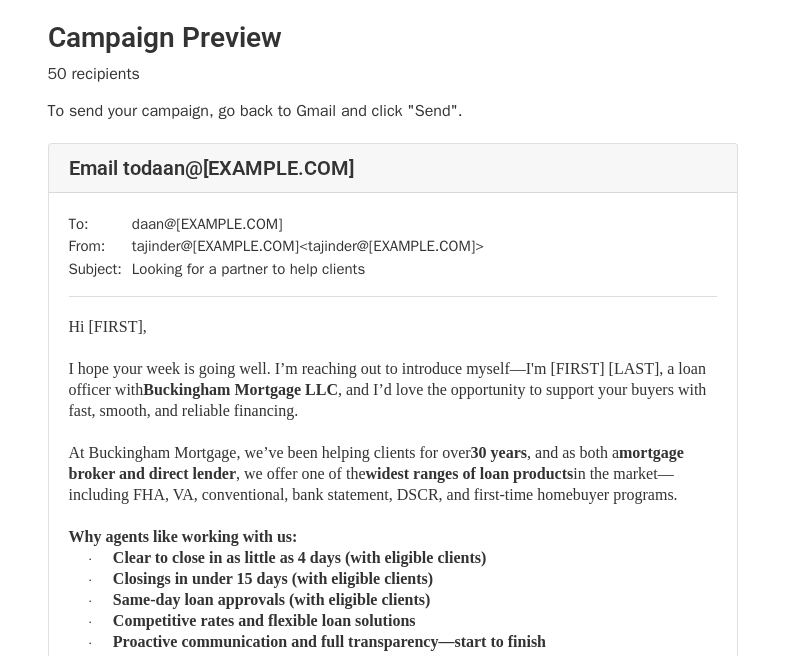 scroll, scrollTop: 0, scrollLeft: 0, axis: both 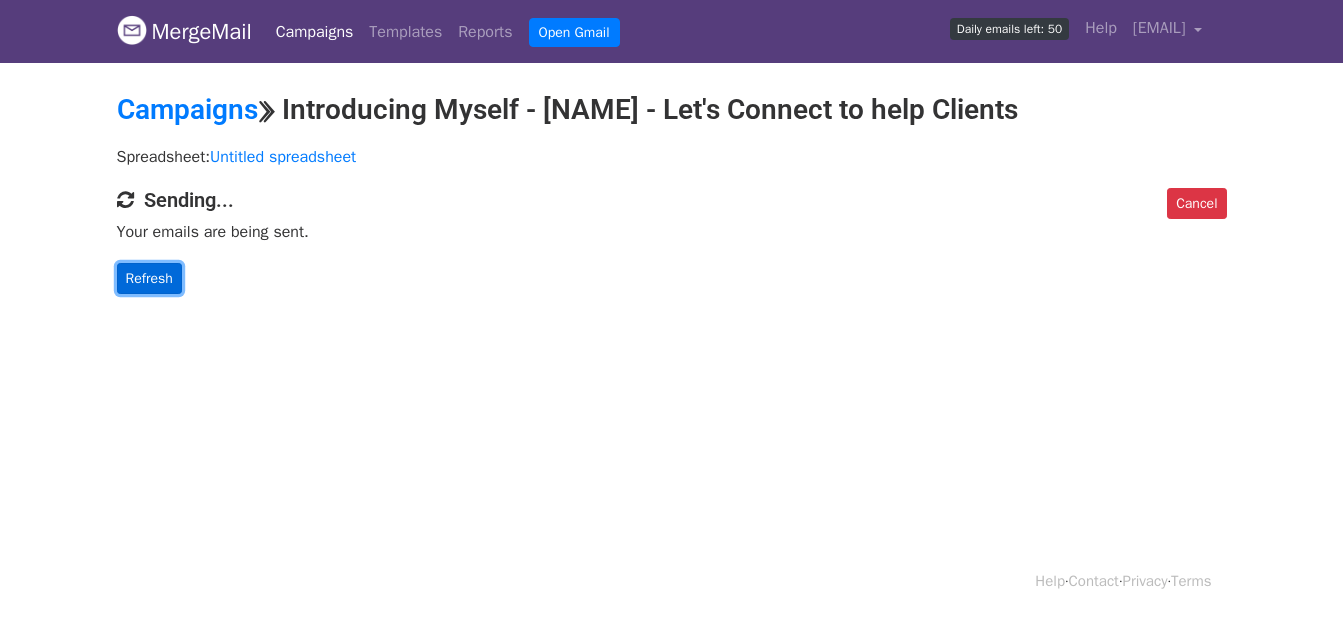 click on "Refresh" at bounding box center (149, 278) 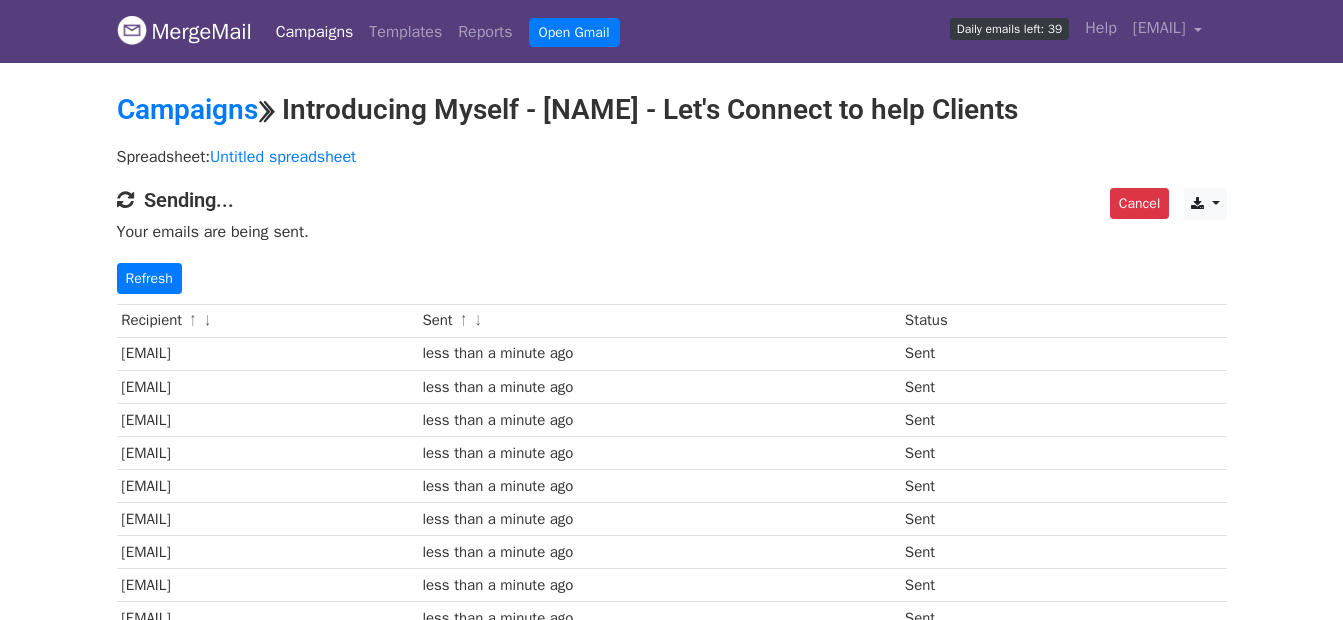 scroll, scrollTop: 0, scrollLeft: 0, axis: both 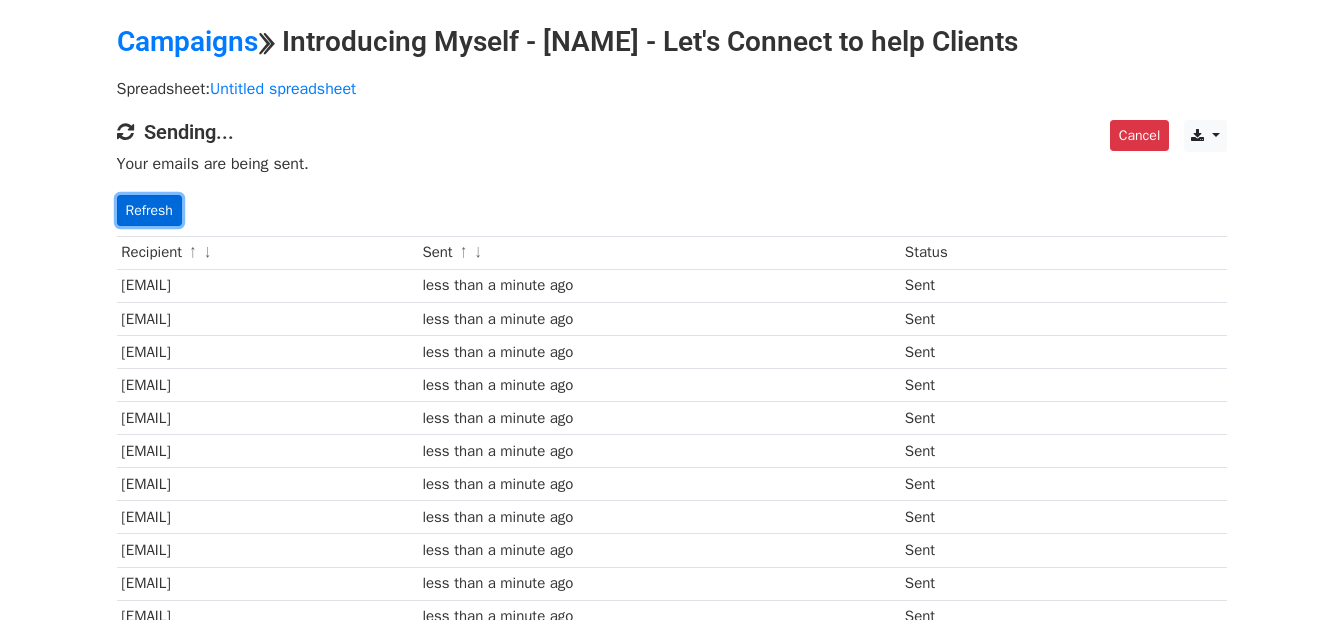 click on "Refresh" at bounding box center (149, 210) 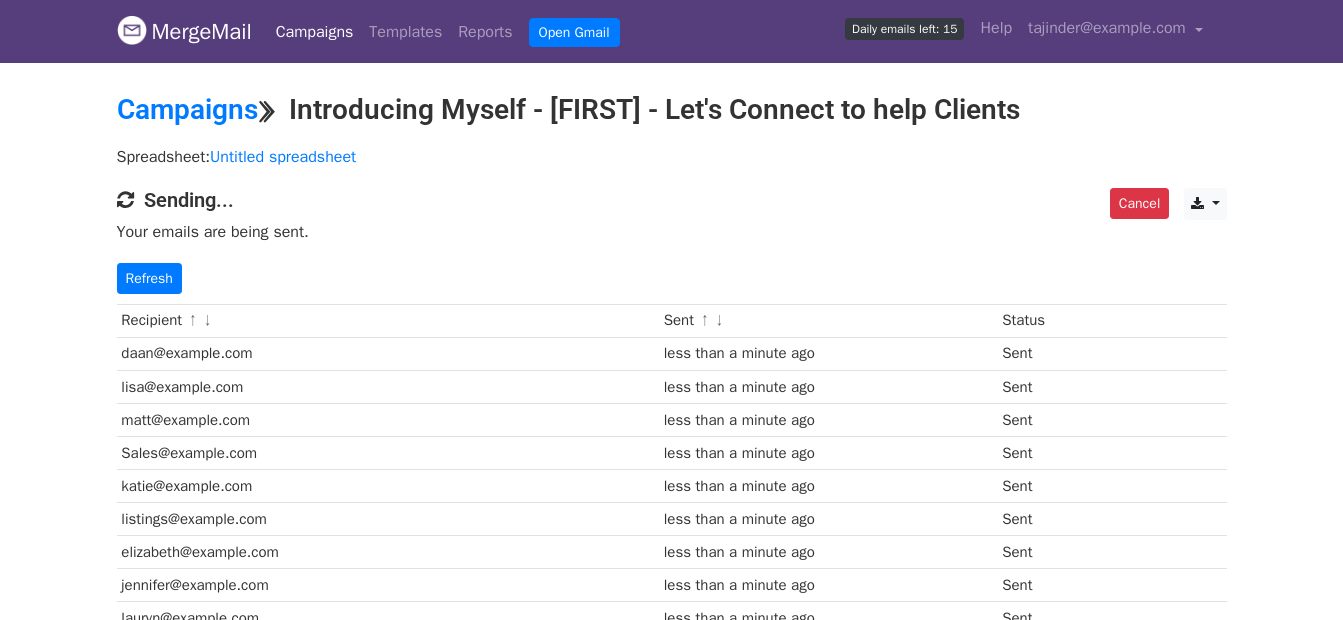 scroll, scrollTop: 0, scrollLeft: 0, axis: both 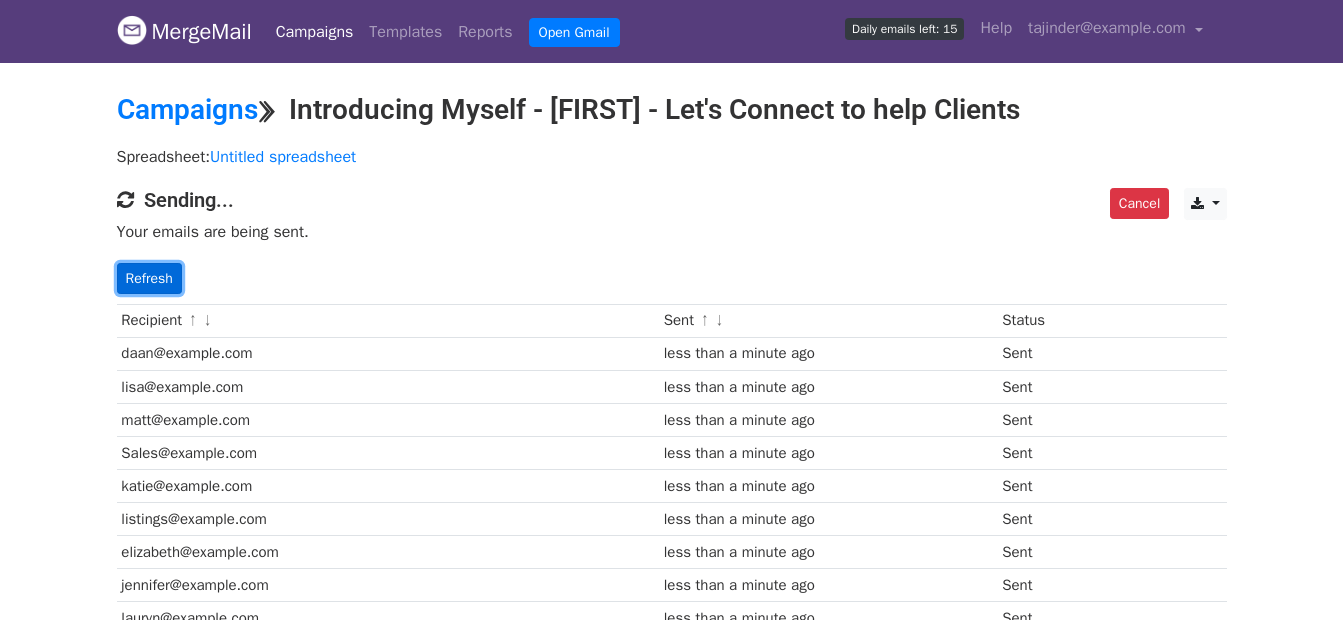 click on "Refresh" at bounding box center (149, 278) 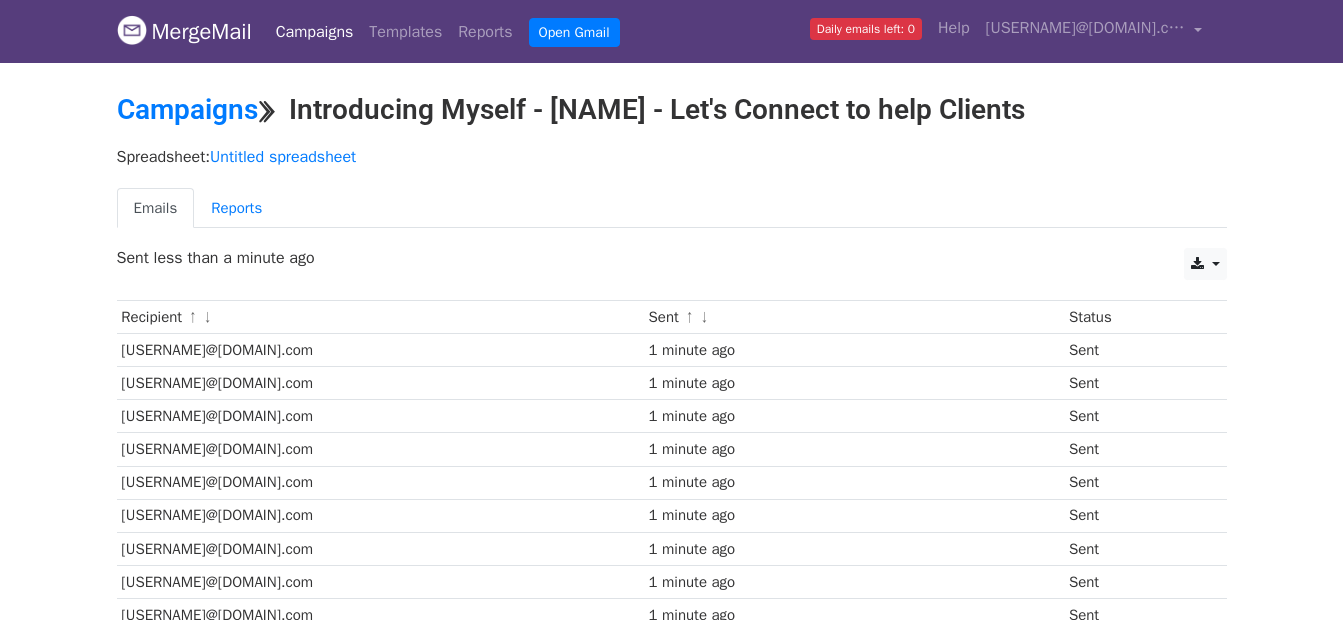 scroll, scrollTop: 400, scrollLeft: 0, axis: vertical 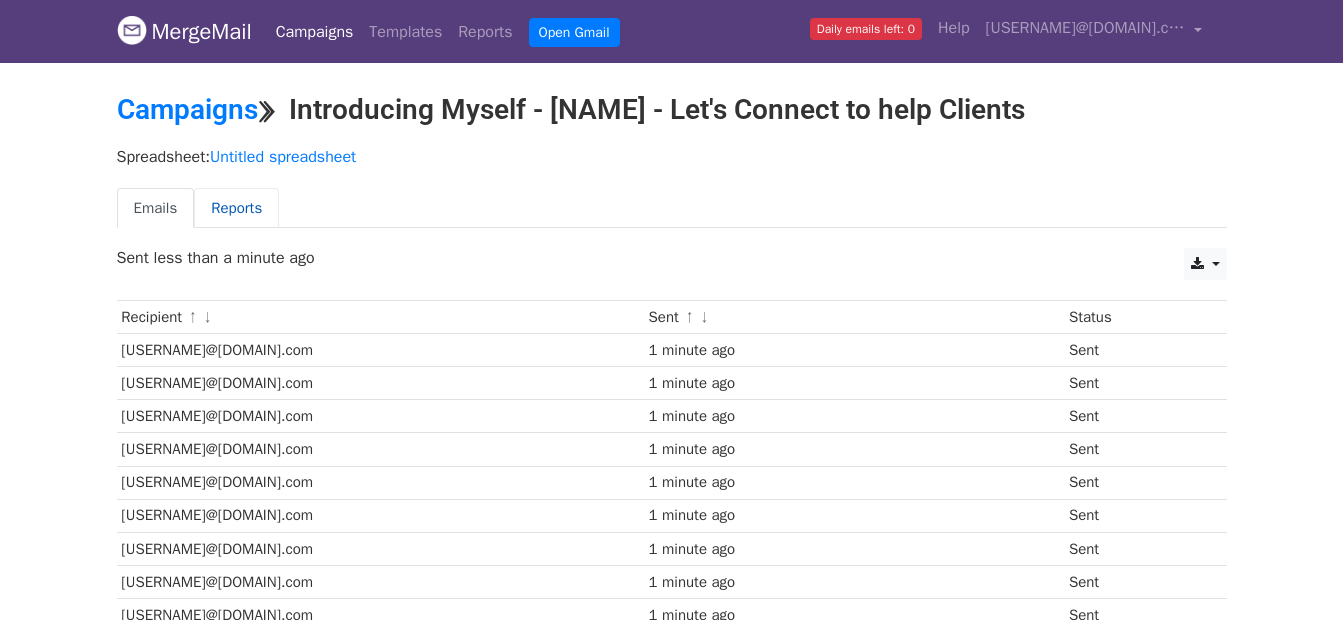 click on "Reports" at bounding box center [236, 208] 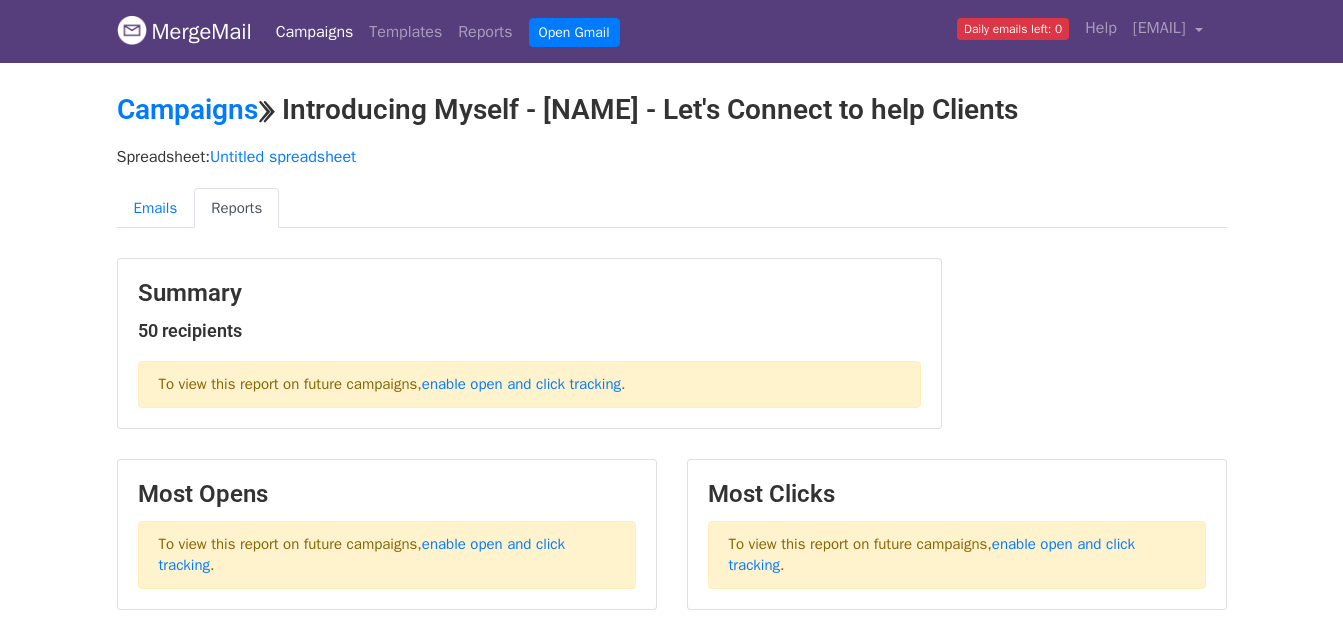 scroll, scrollTop: 0, scrollLeft: 0, axis: both 